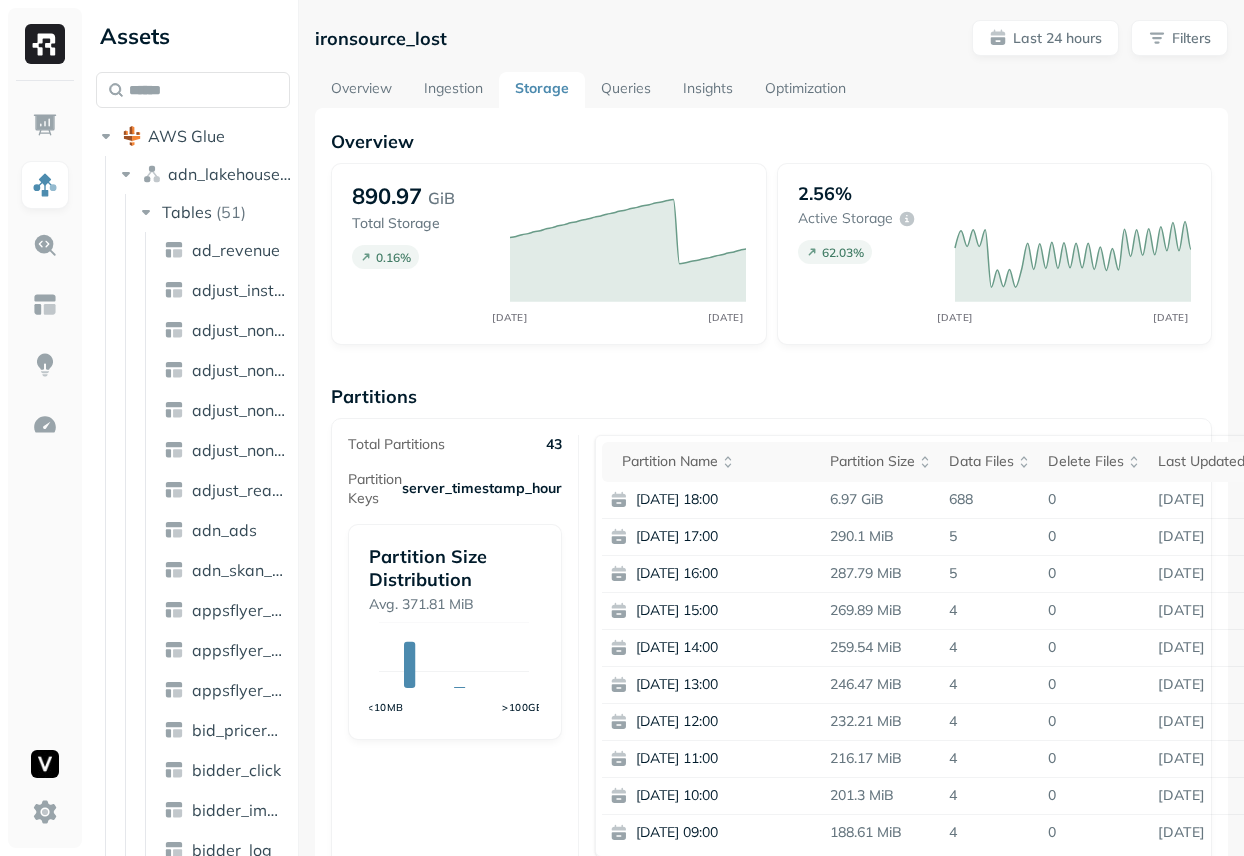 scroll, scrollTop: 0, scrollLeft: 0, axis: both 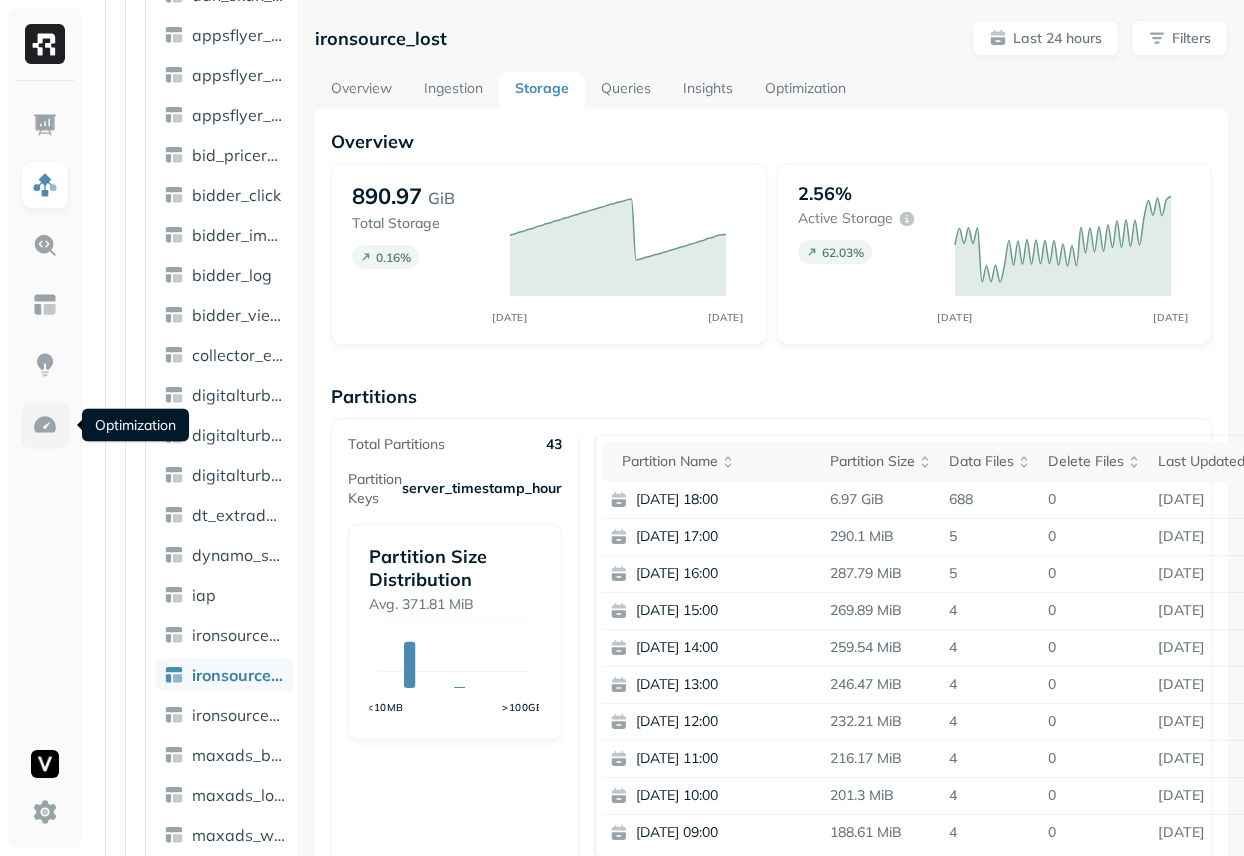 click at bounding box center (45, 425) 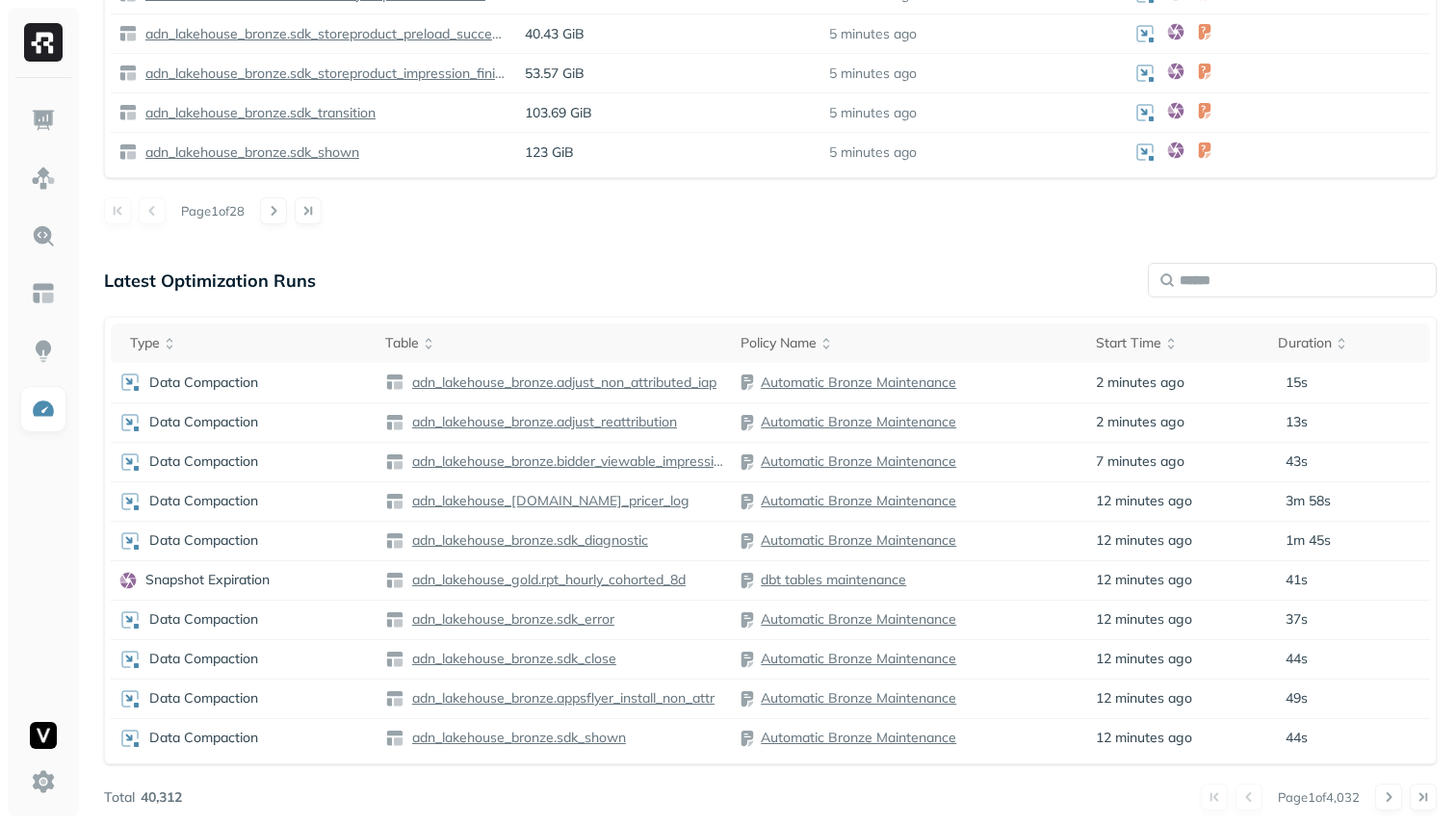 scroll, scrollTop: 1061, scrollLeft: 0, axis: vertical 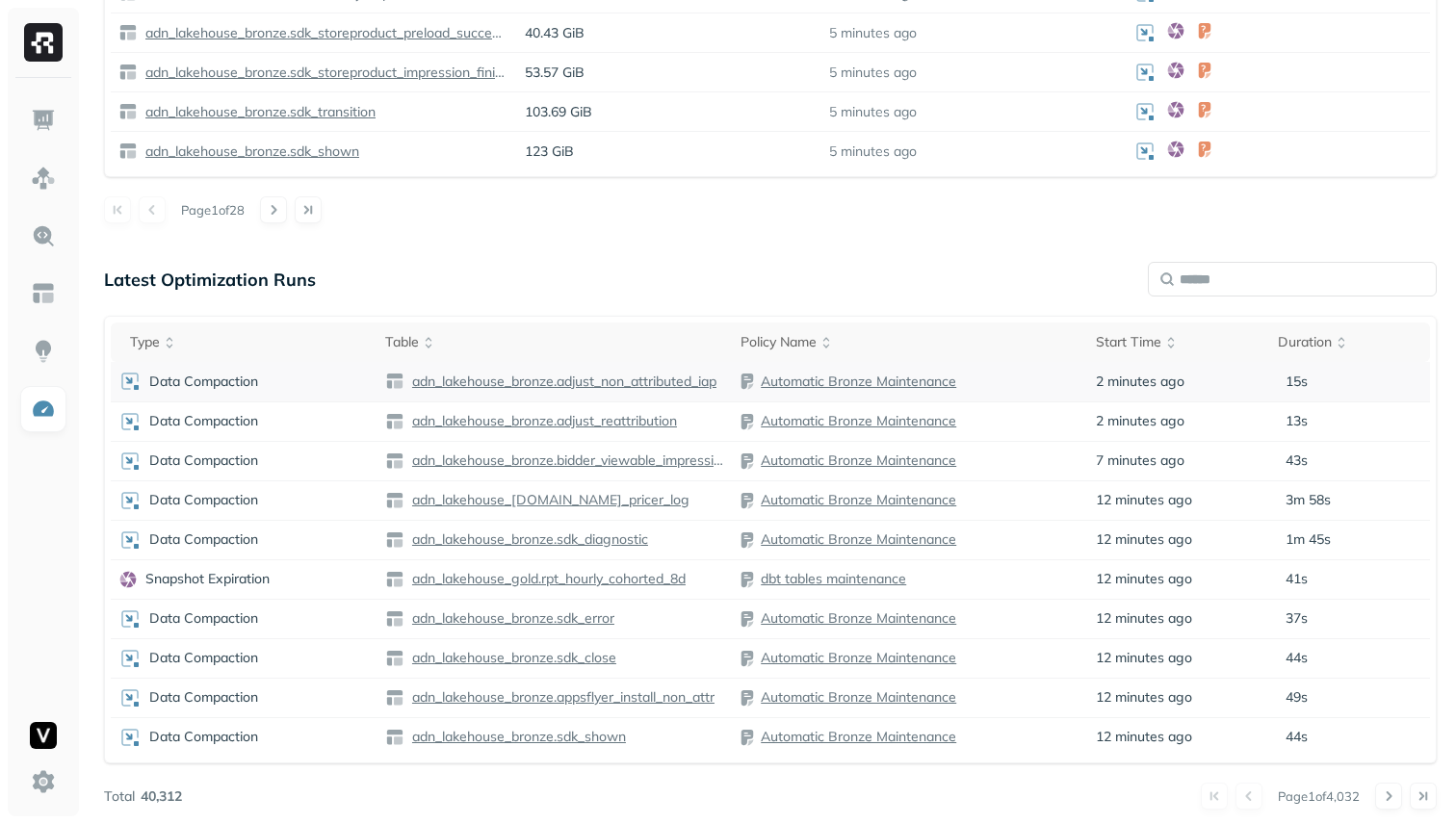 click on "Automatic Bronze Maintenance" at bounding box center (858, 381) 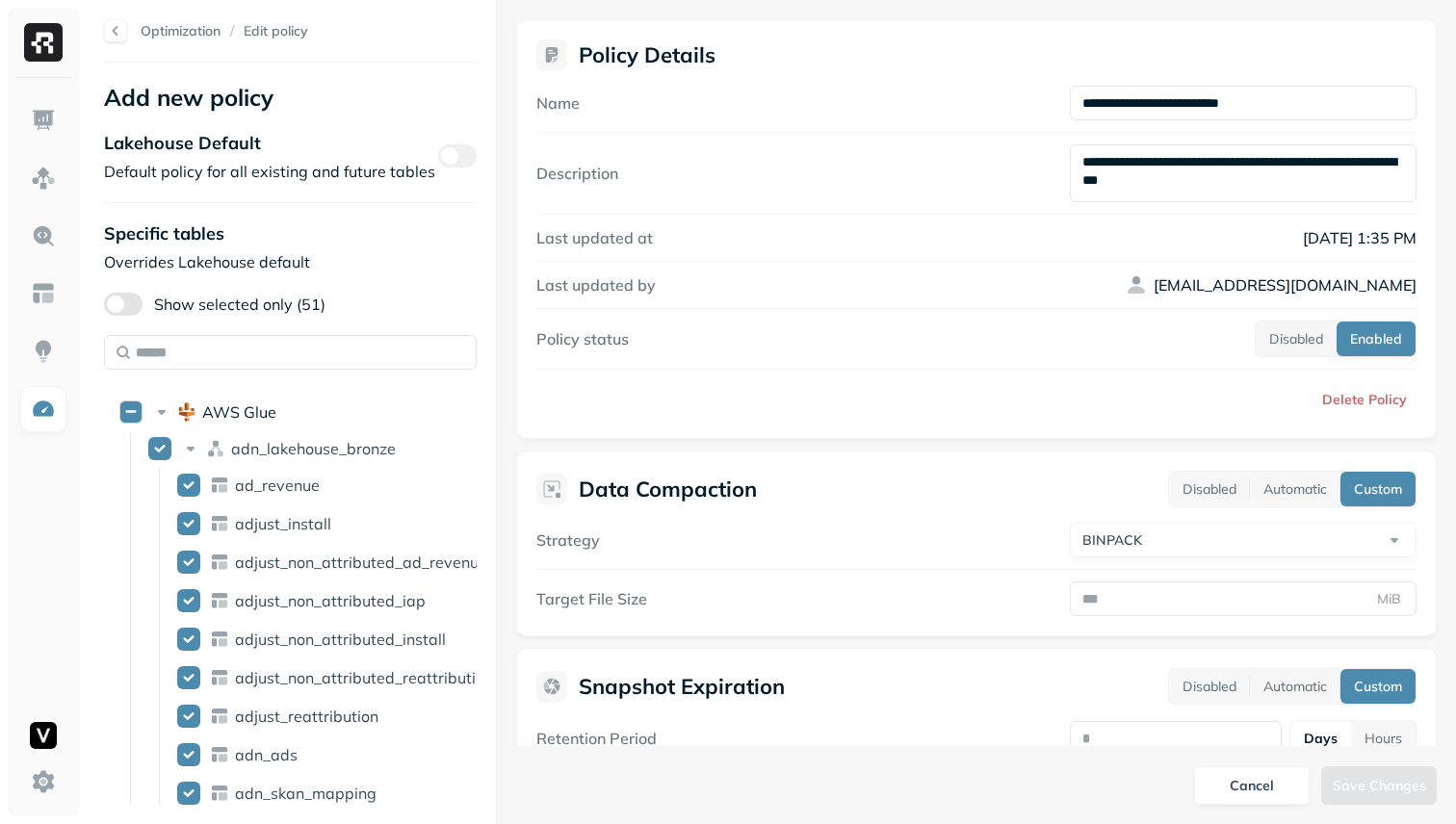 click 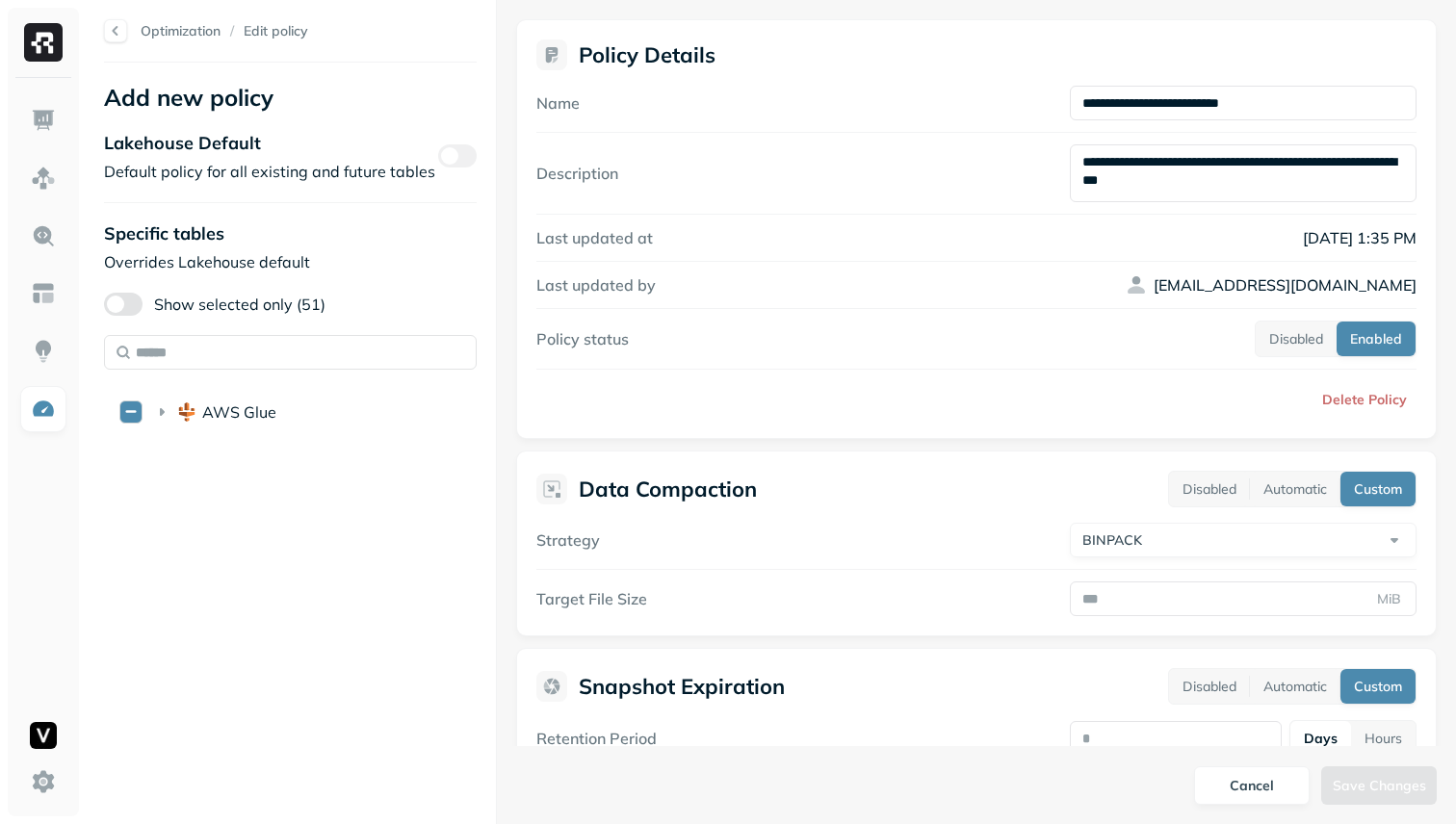 click 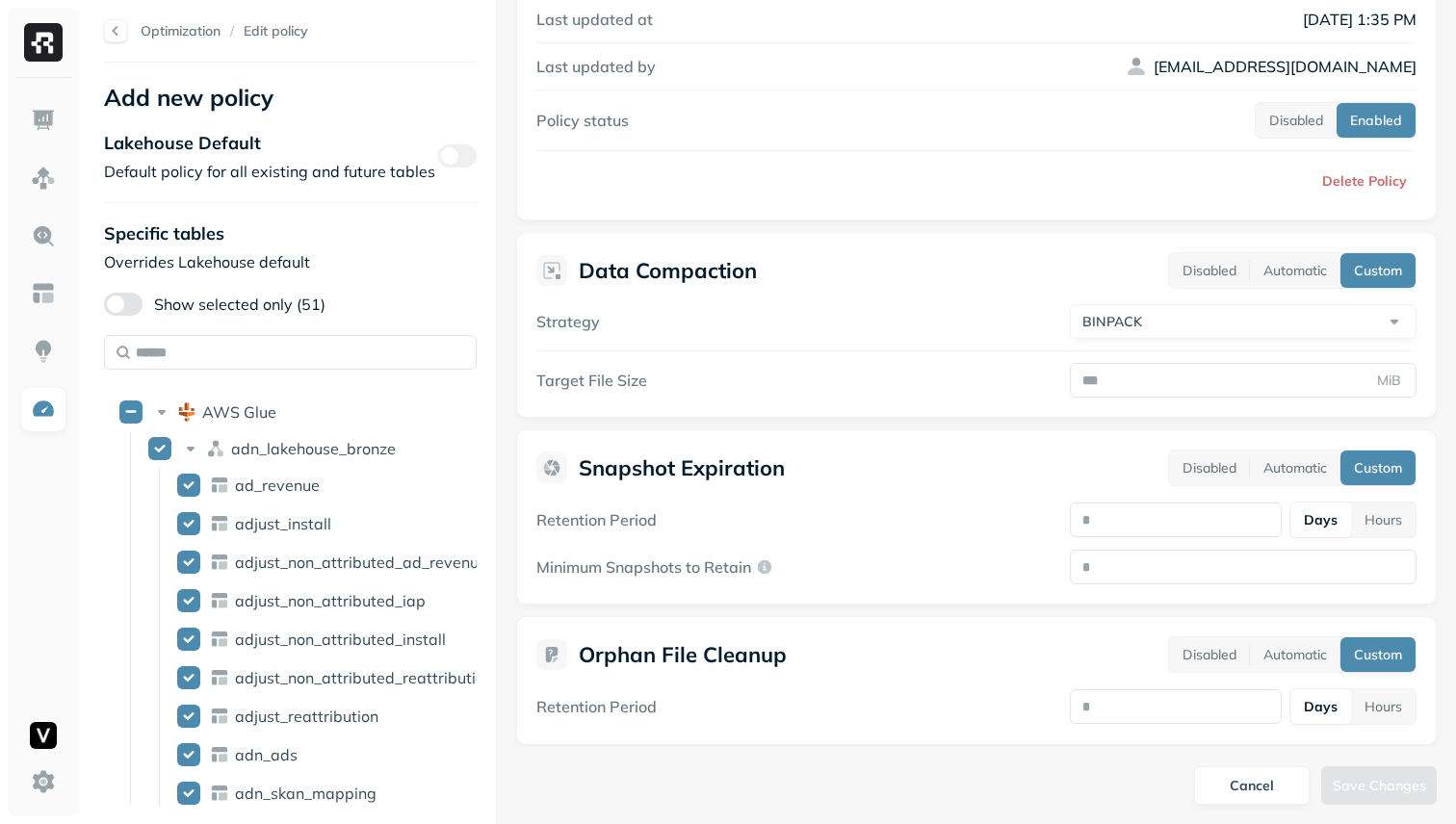 scroll, scrollTop: 237, scrollLeft: 0, axis: vertical 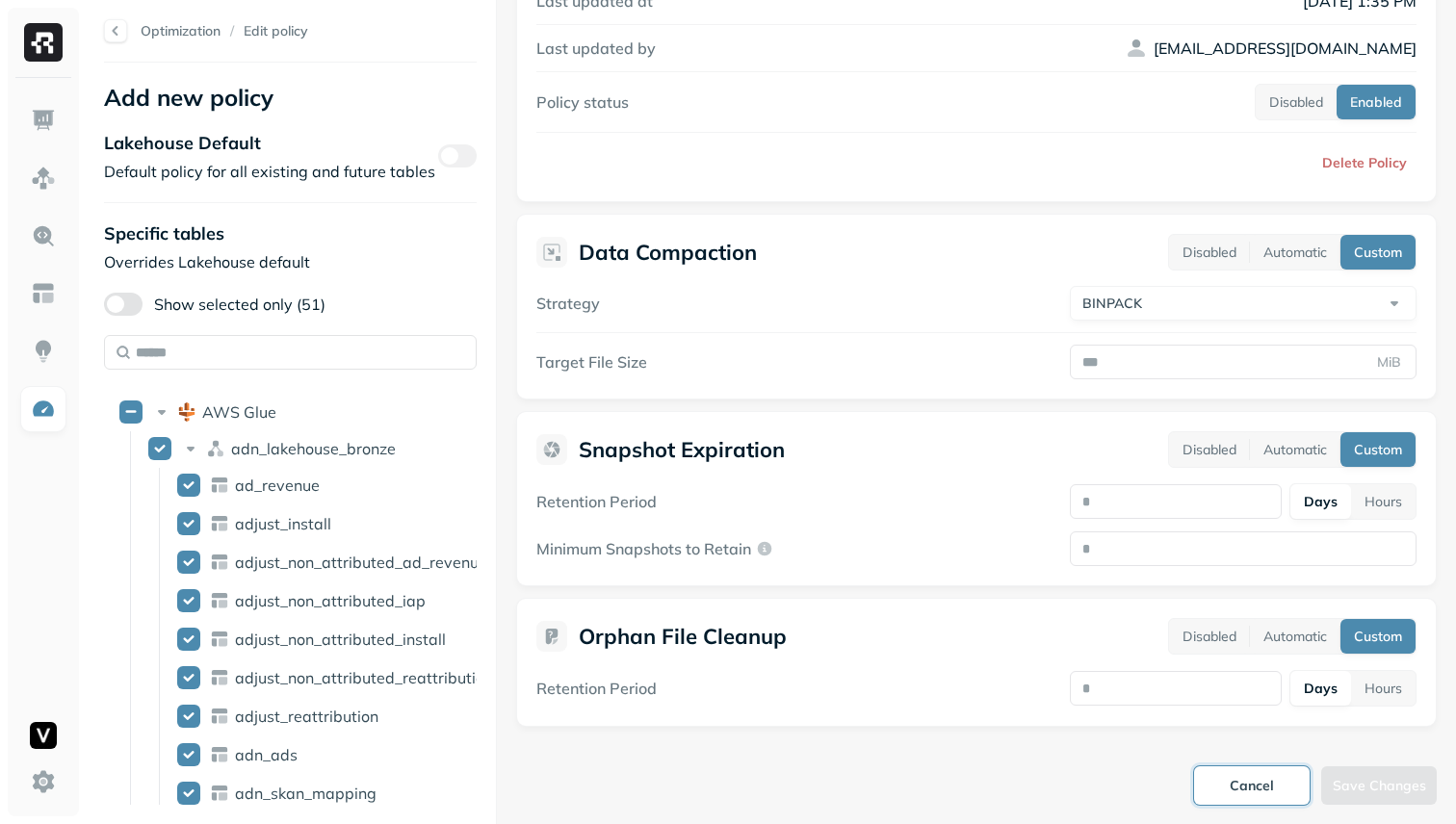 click on "Cancel" at bounding box center (1252, 785) 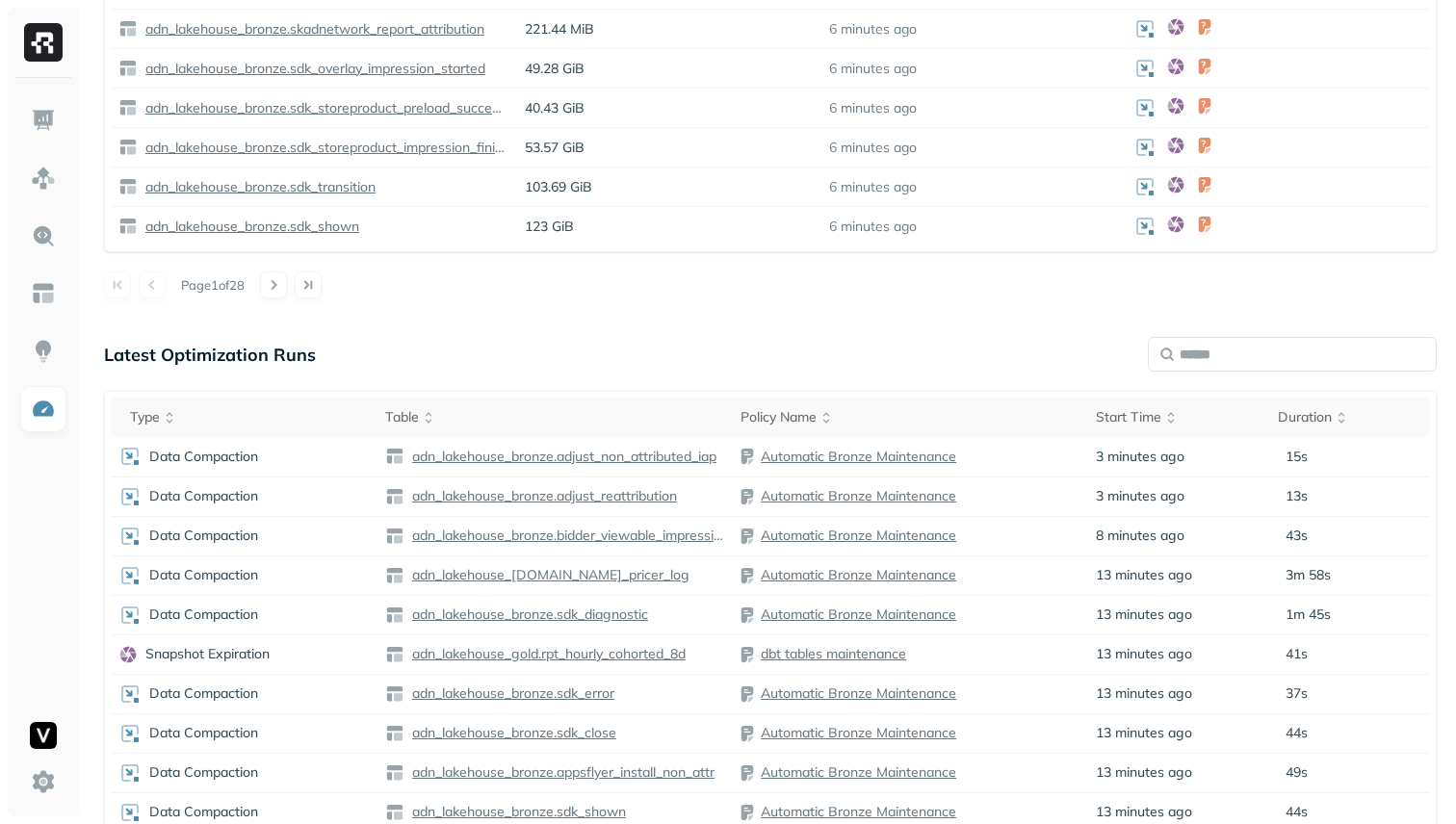 scroll, scrollTop: 1066, scrollLeft: 0, axis: vertical 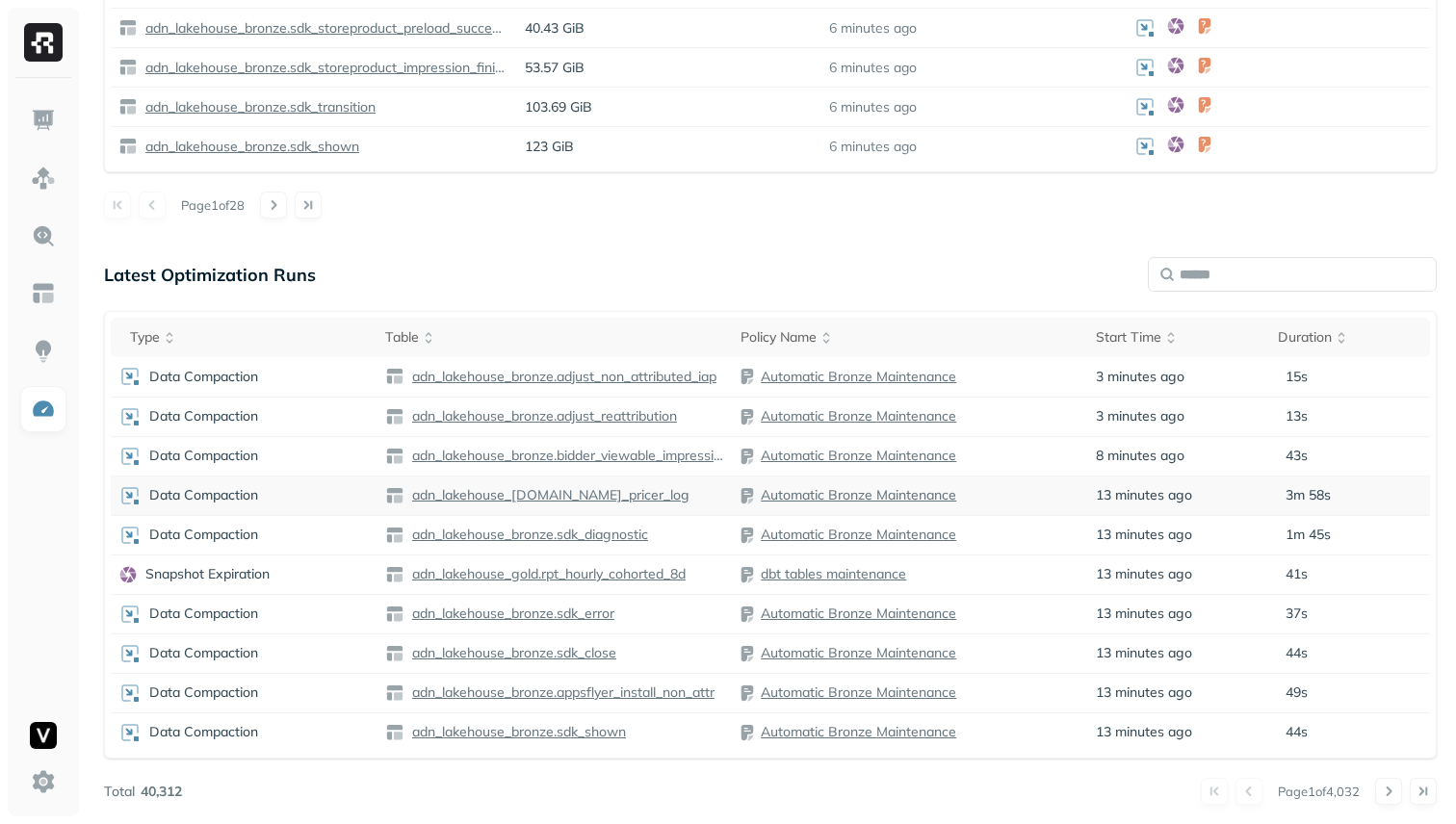click on "Automatic Bronze Maintenance" at bounding box center [910, 496] 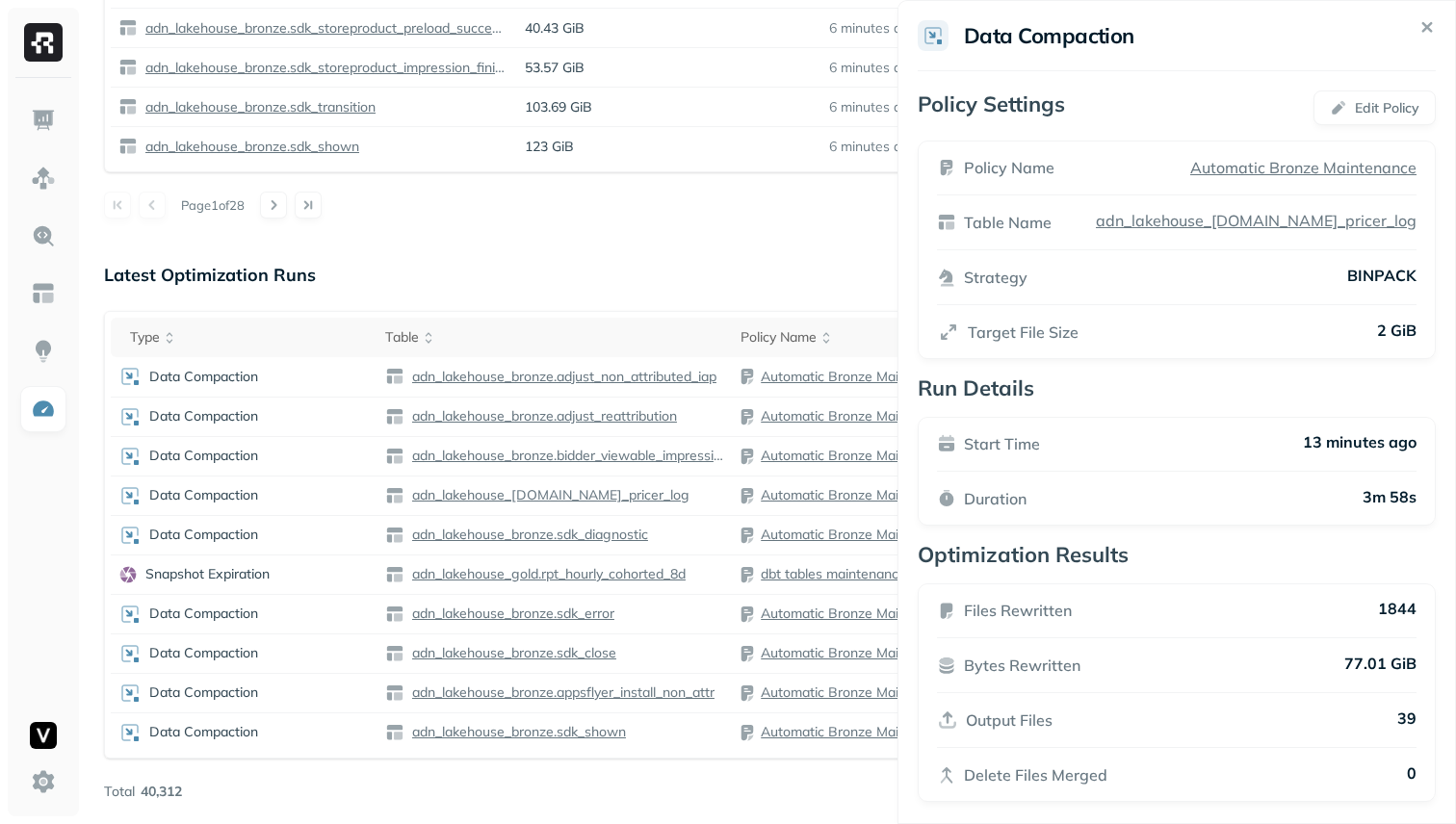 click on "Optimization New Policy Optimizers 3   POLICIES Data Compaction 138   Tables ( 50% ) 3   POLICIES Snapshot Expiration 138   Tables ( 50% ) 3   POLICIES Orphan File Cleanup 138   Tables ( 50% ) Tiering and Retention Coming Soon Optimization Runs Data Compaction Snapshot Expiration Orphan File Cleanup [DATE] Jun [DATE] Jun [DATE] Jun [DATE] Jun [DATE] [DATE] [DATE] Optimization Policies Policy Name Optimizers Number of Tables Last Run Last Updated At Status Automatic Bronze Maintenance 51 3 minutes ago 5 hours ago enabled bronze maintenance 0 6 hours ago 5 hours ago enabled dbt tables maintenance 86 13 minutes ago [DATE] enabled First Optimization Policy 1 1 hour ago [DATE] enabled Table Optimization Status Table Name Table Size Last Updated At Optimizers adn_lakehouse_[DOMAIN_NAME]__bereal_ad_selection_filtered 2.33 MiB 2 minutes ago adn_lakehouse_[DOMAIN_NAME]__bereal_ad_selection_hourly 12.41 MiB 3 minutes ago adn_lakehouse_[DOMAIN_NAME]__bereal_ad_selection 626.55 KiB 3 minutes ago 14.07 GiB 221.44 MiB" at bounding box center [728, -121] 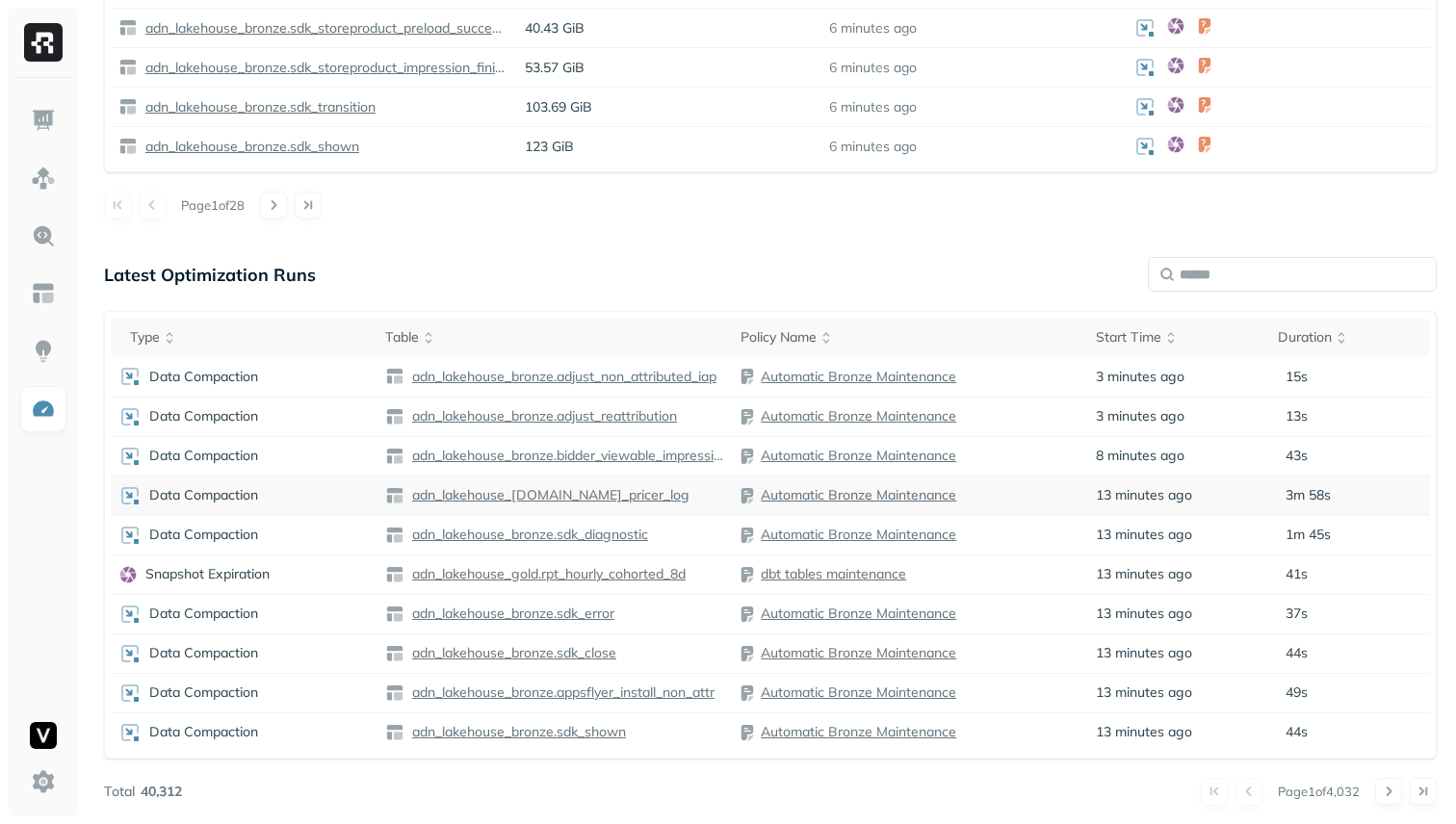 click on "adn_lakehouse_[DOMAIN_NAME]_pricer_log" at bounding box center (549, 495) 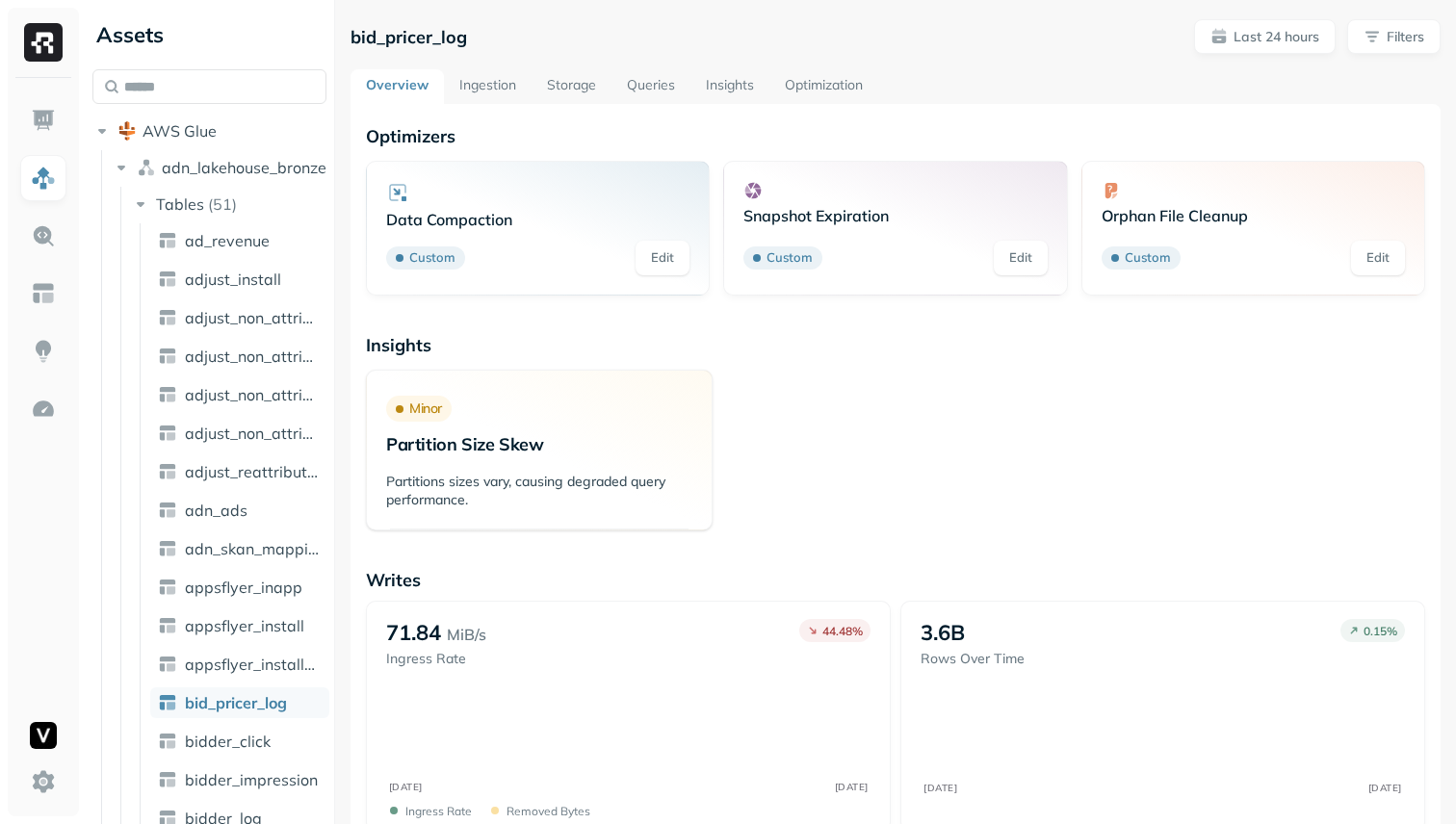 scroll, scrollTop: 0, scrollLeft: 0, axis: both 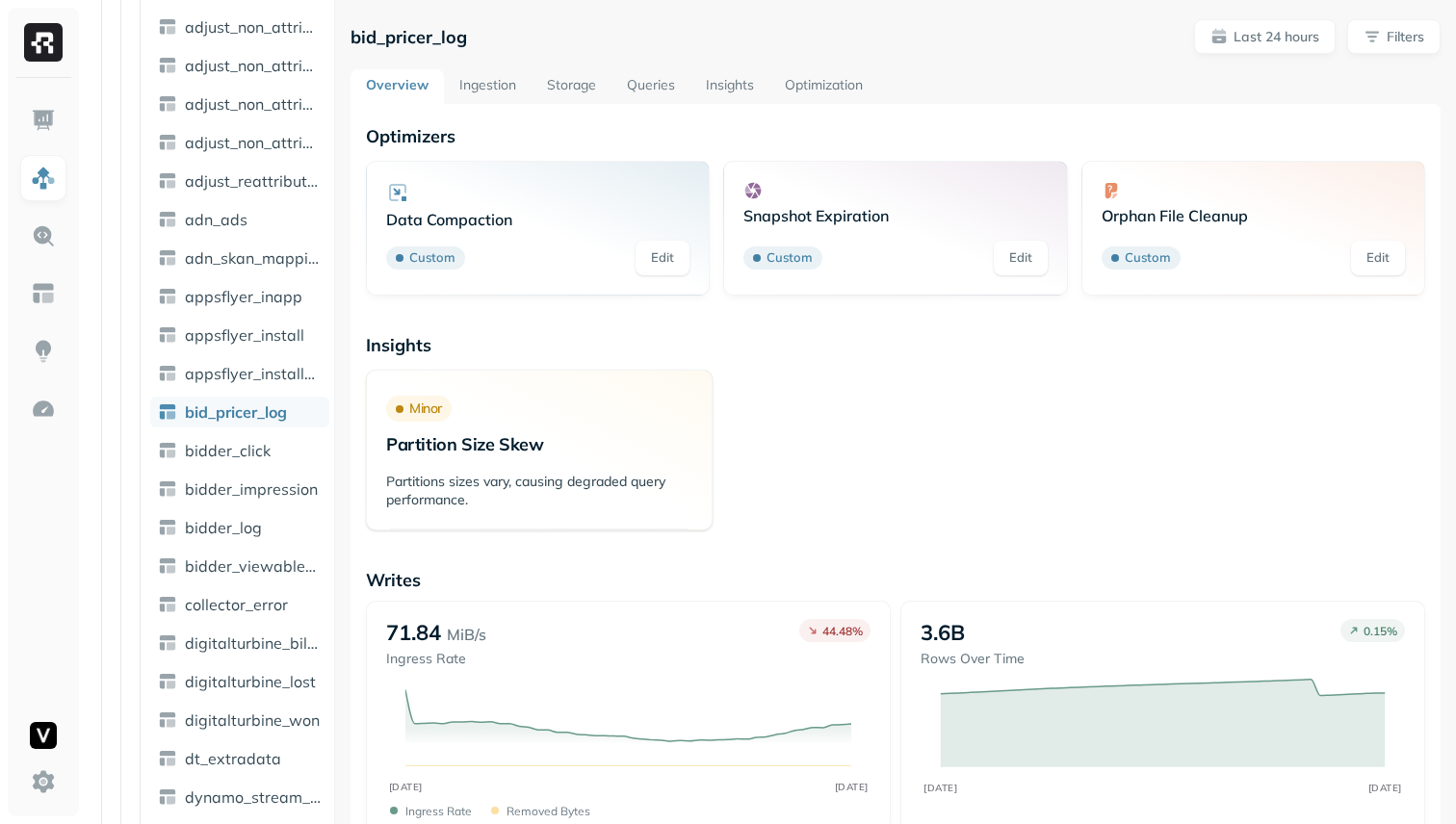 click on "Storage" at bounding box center [571, 87] 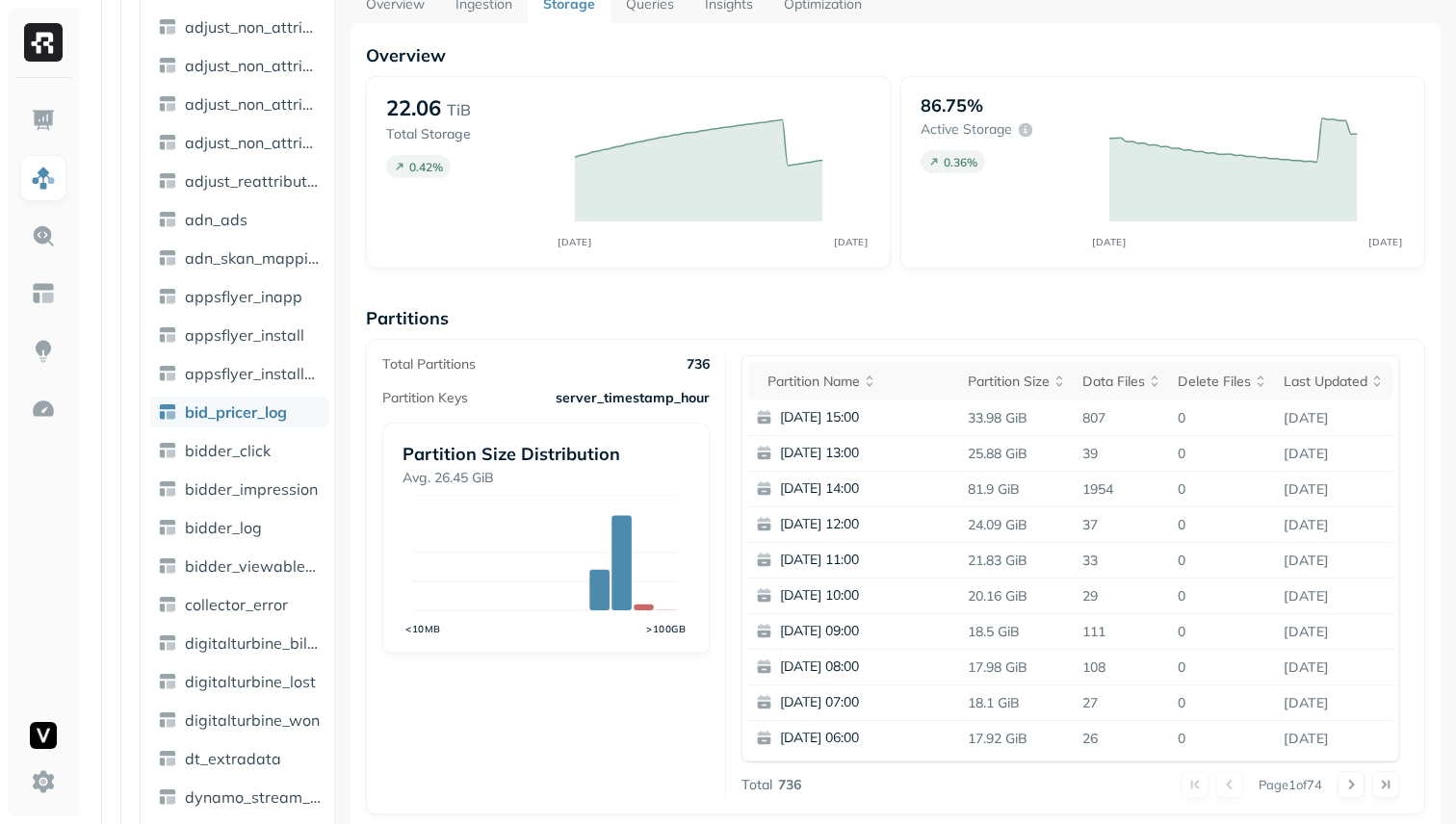 scroll, scrollTop: 88, scrollLeft: 0, axis: vertical 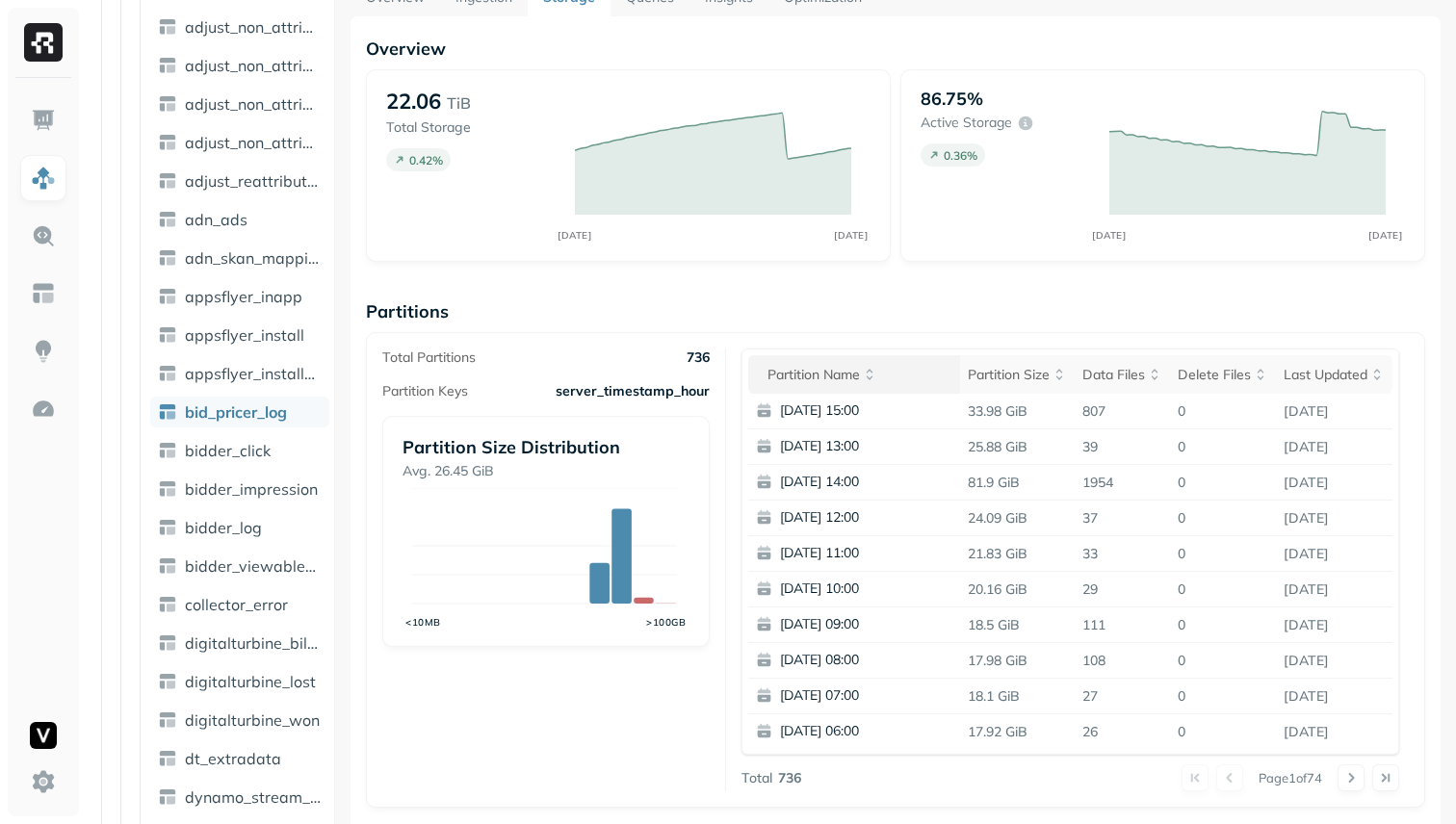 click on "Partition name" at bounding box center (860, 374) 